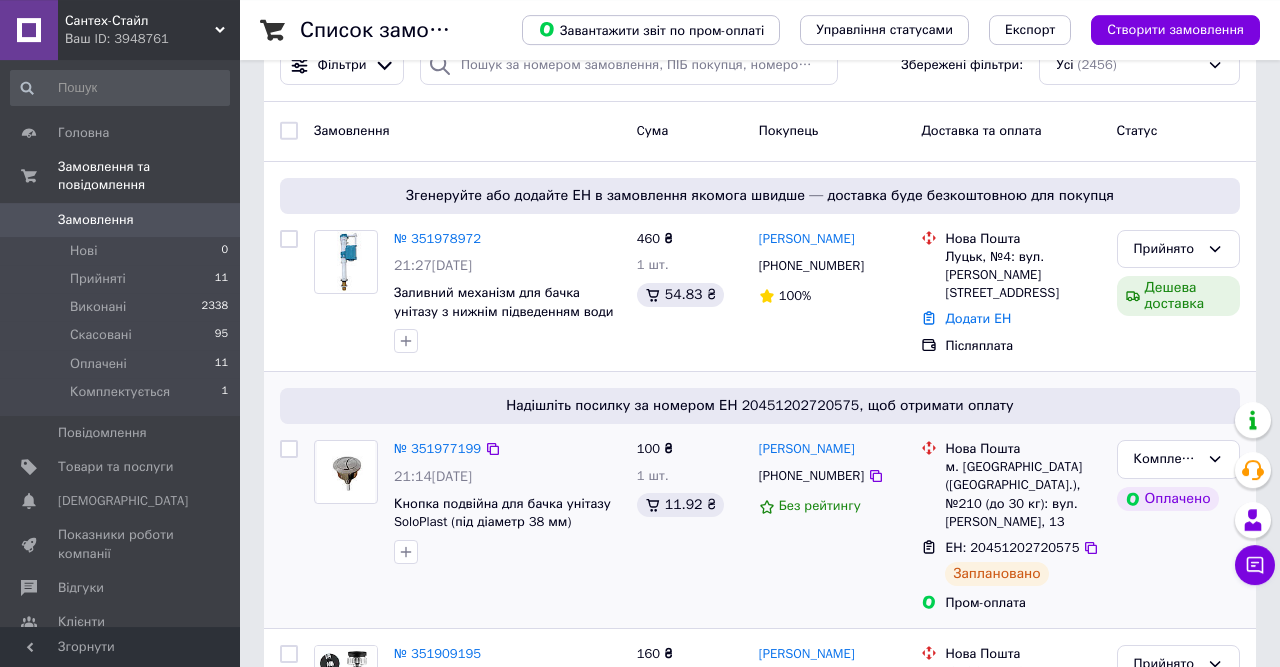 scroll, scrollTop: 0, scrollLeft: 0, axis: both 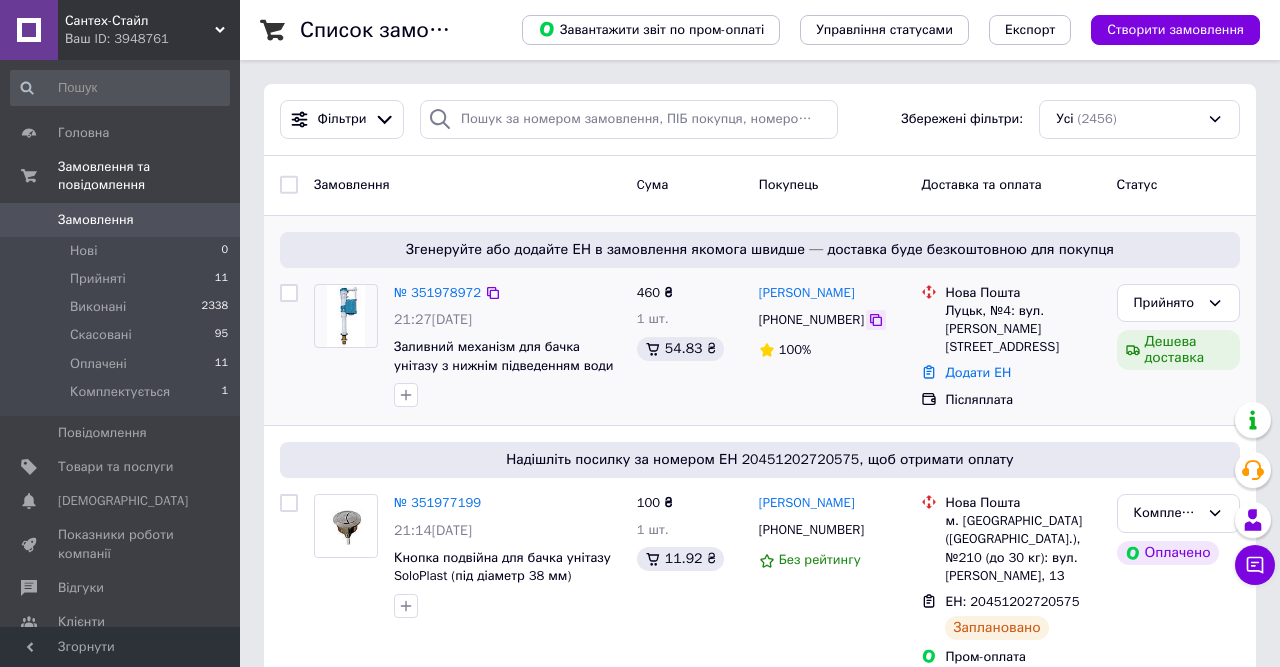 click 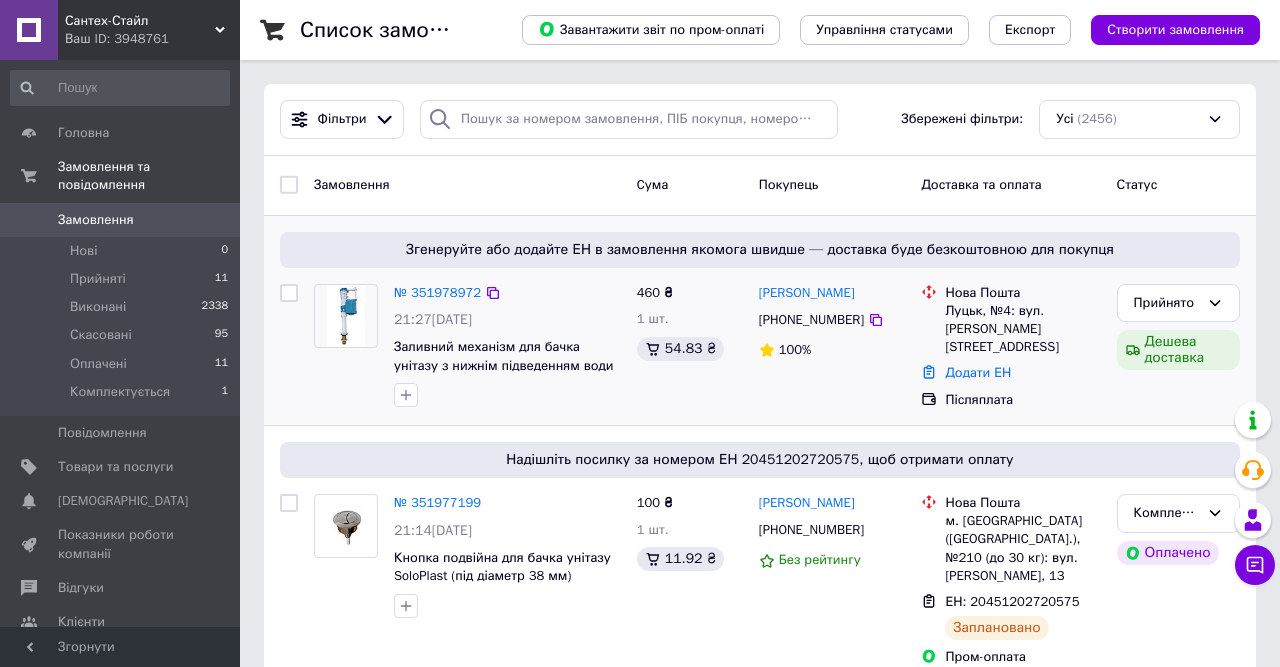 drag, startPoint x: 863, startPoint y: 294, endPoint x: 758, endPoint y: 297, distance: 105.04285 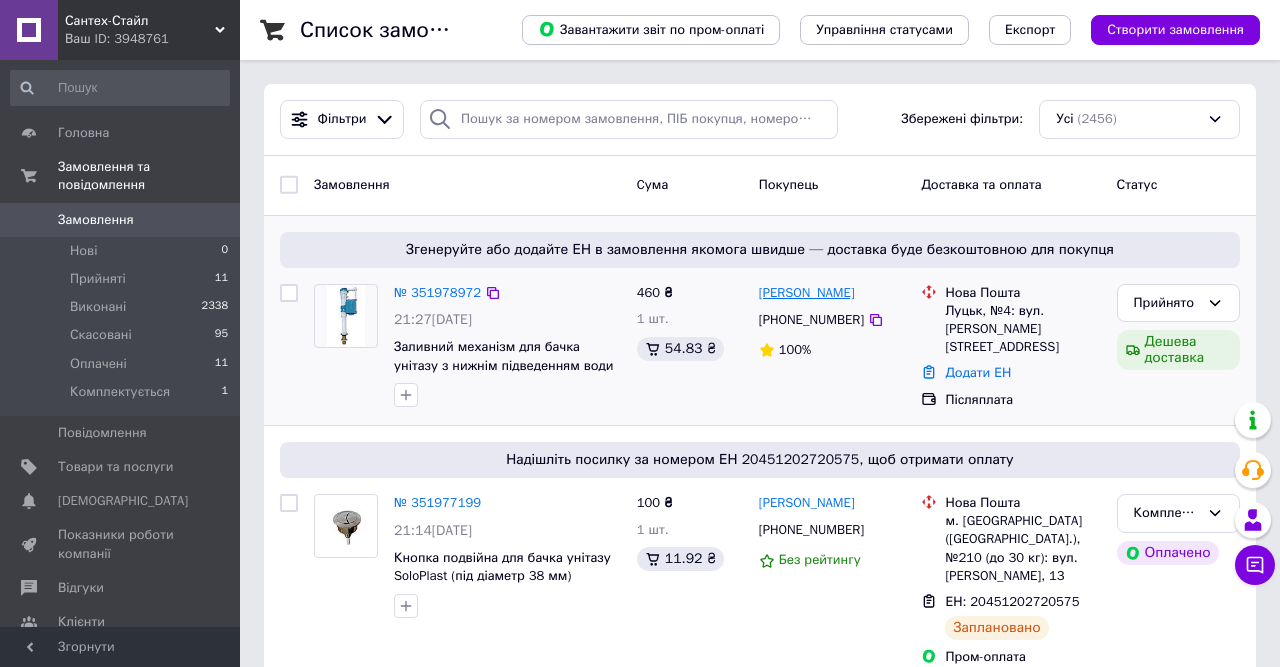 copy on "[PERSON_NAME]" 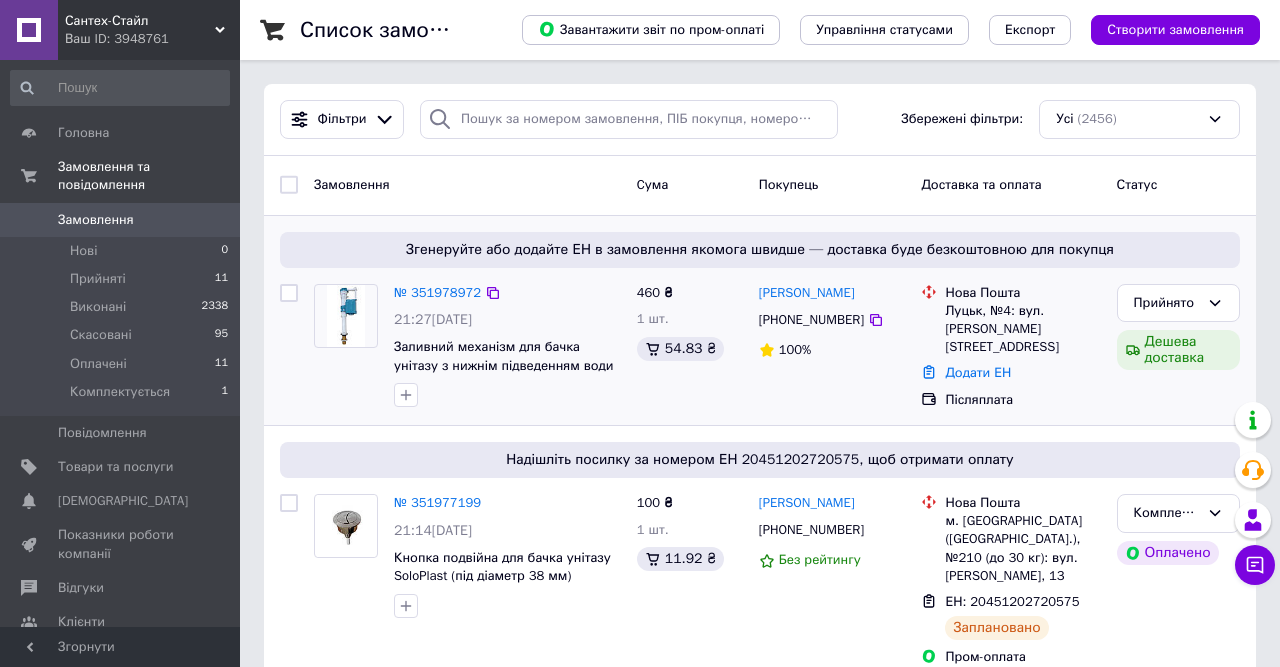 click on "460 ₴ 1 шт. 54.83 ₴" at bounding box center [690, 347] 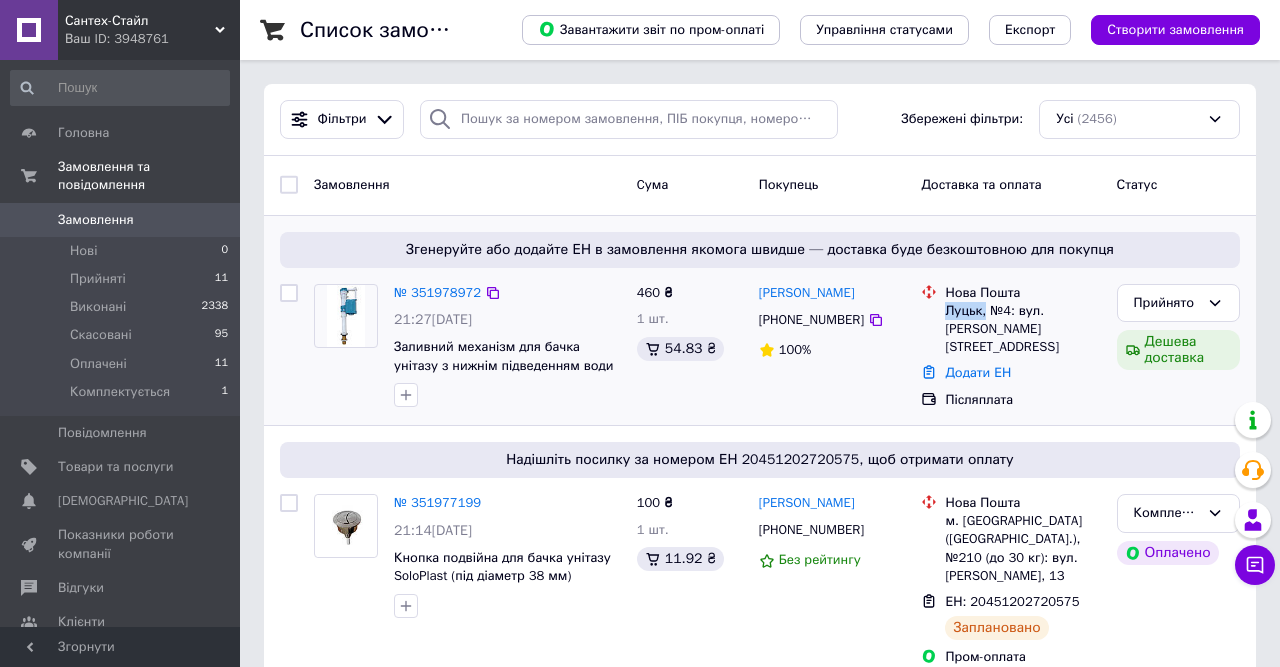 drag, startPoint x: 945, startPoint y: 307, endPoint x: 984, endPoint y: 315, distance: 39.812057 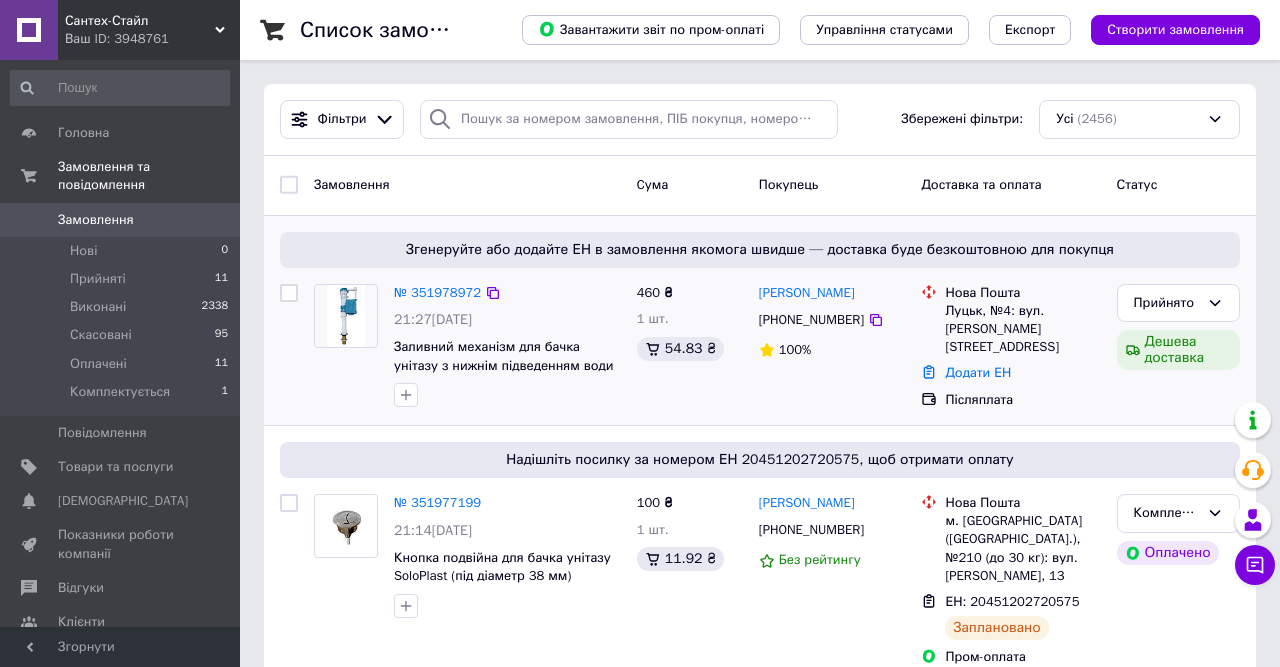 click on "Віктор Косован +380678103241 100%" at bounding box center [832, 347] 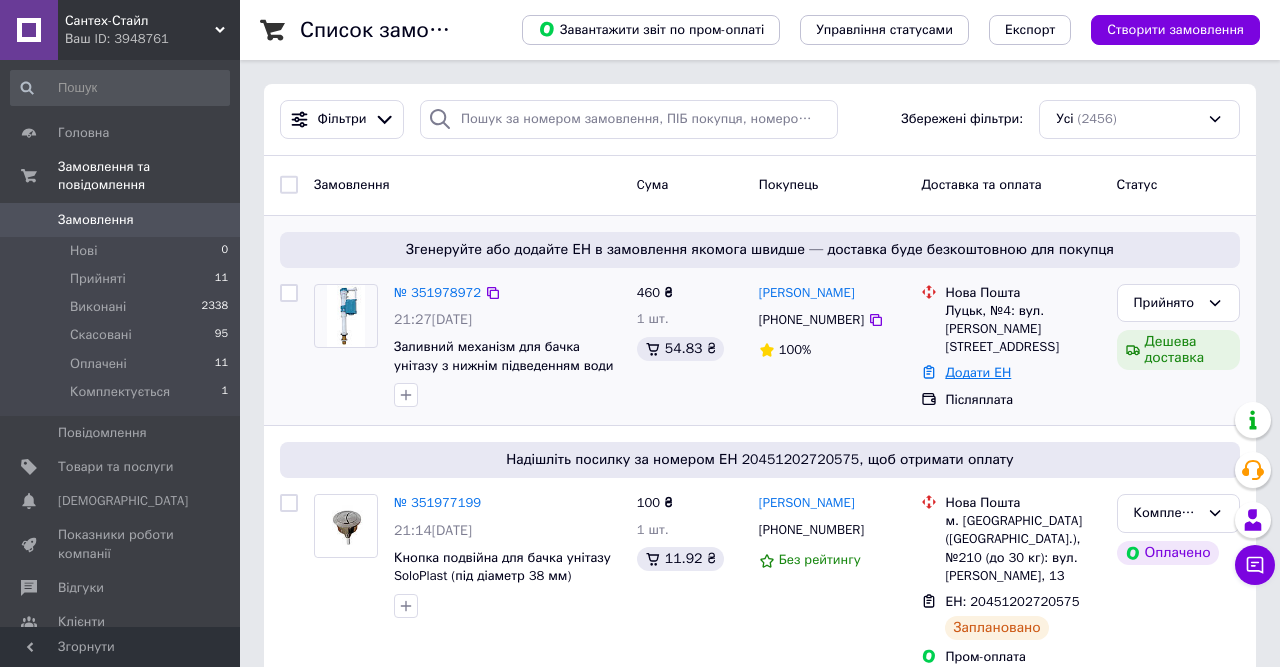 click on "Додати ЕН" at bounding box center (978, 372) 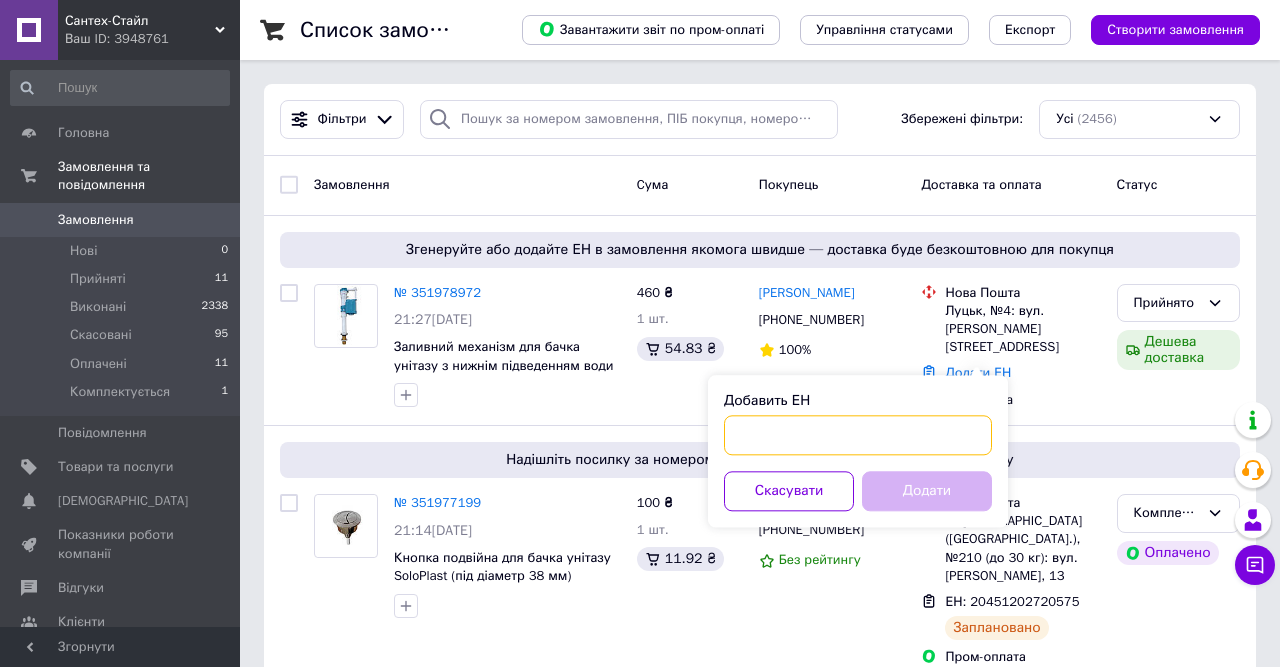 click on "Добавить ЕН" at bounding box center (858, 435) 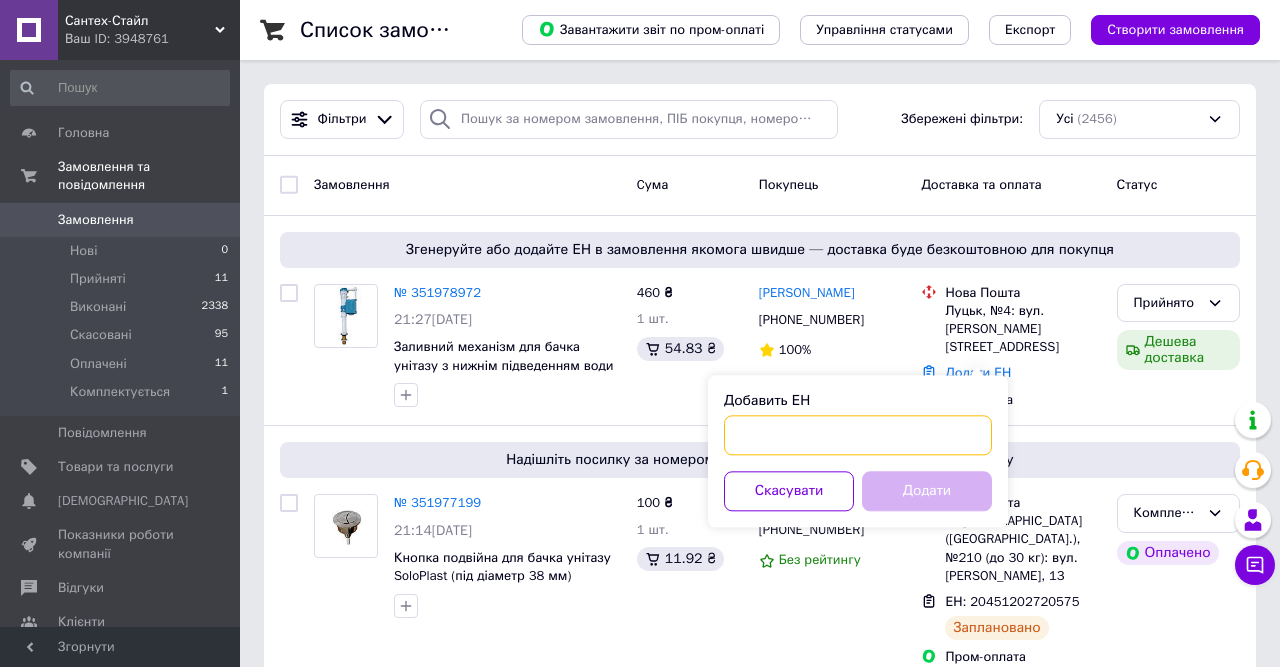 paste on "20451202775201" 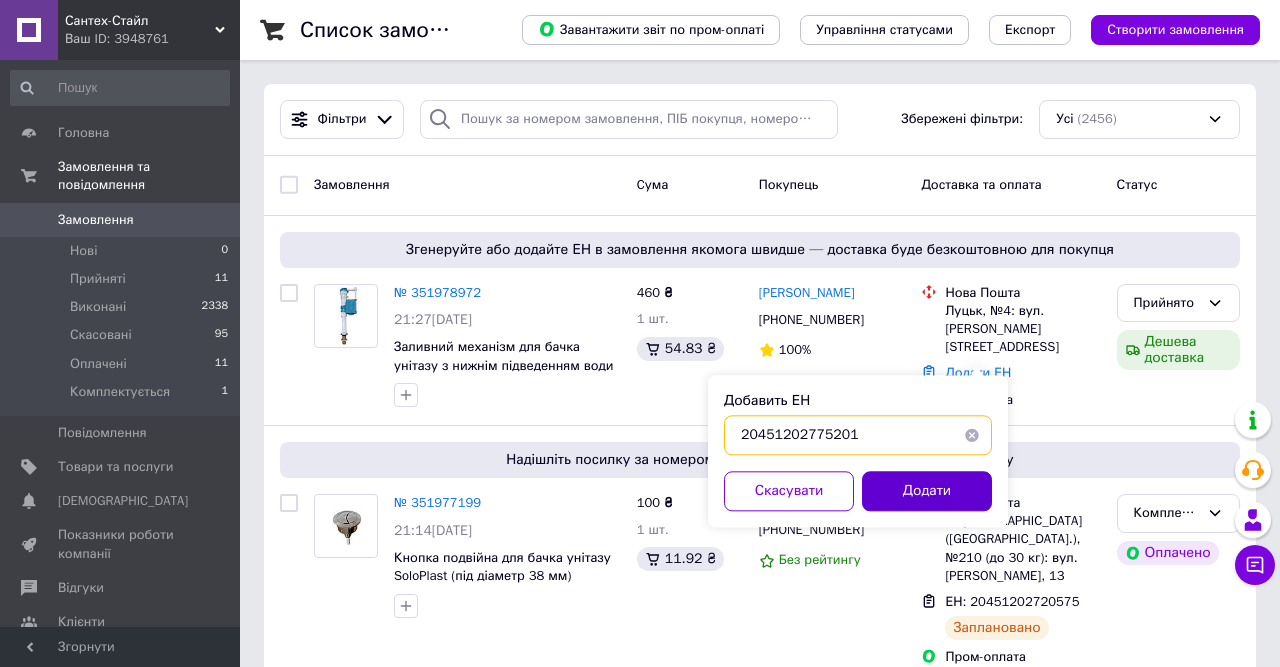 type on "20451202775201" 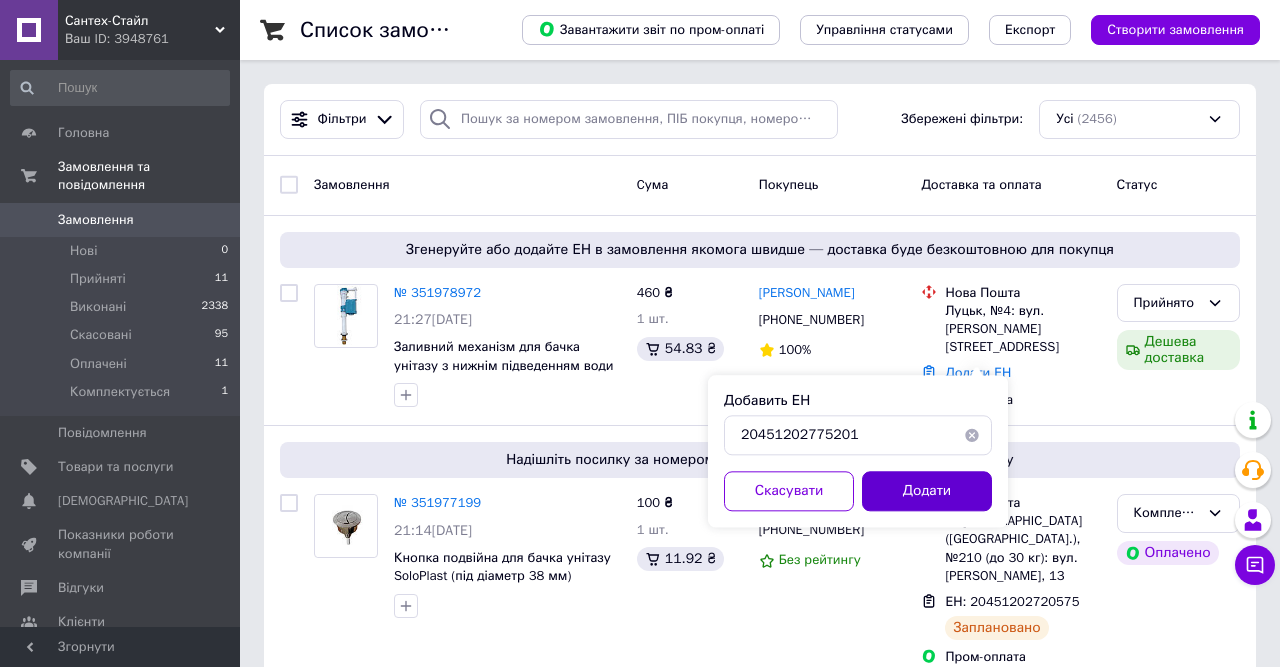 click on "Додати" at bounding box center [927, 491] 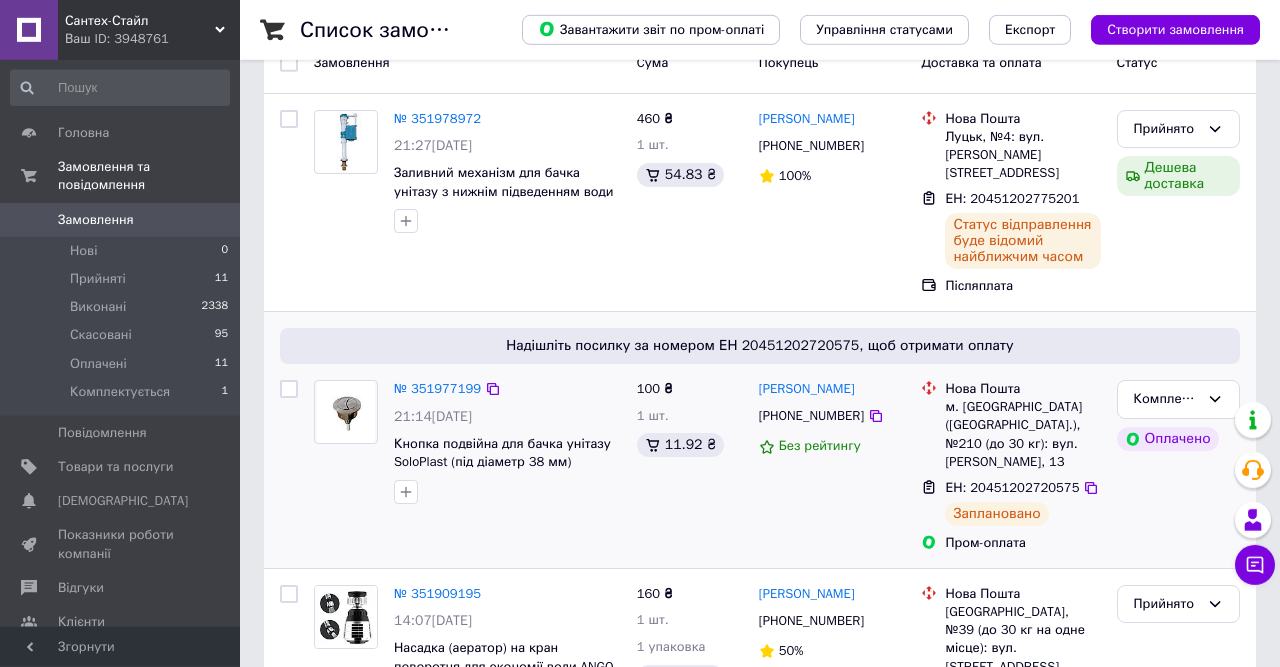 scroll, scrollTop: 0, scrollLeft: 0, axis: both 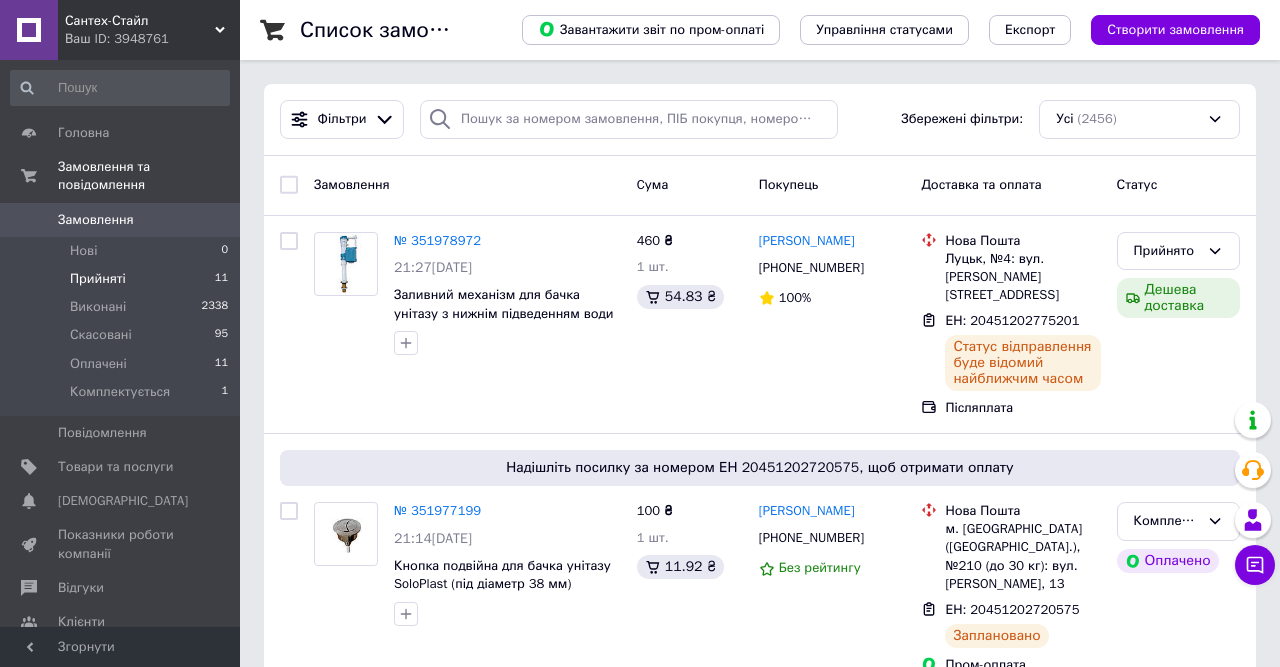 click on "Прийняті" at bounding box center [98, 279] 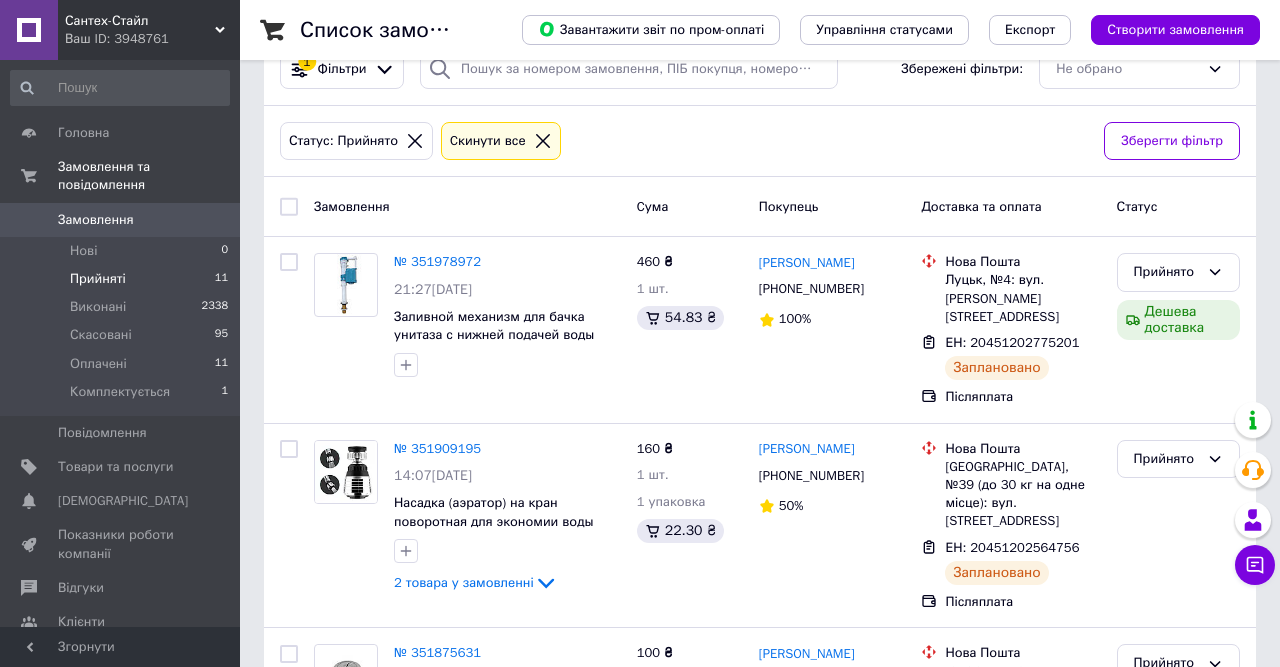 scroll, scrollTop: 0, scrollLeft: 0, axis: both 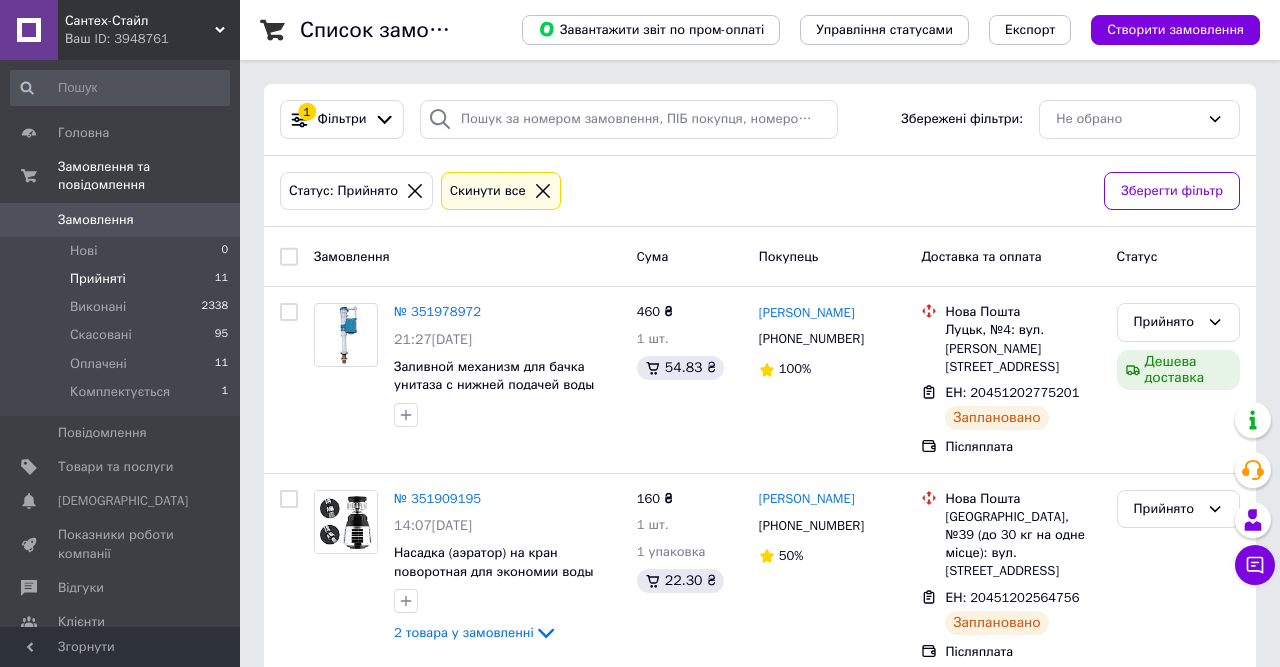 click 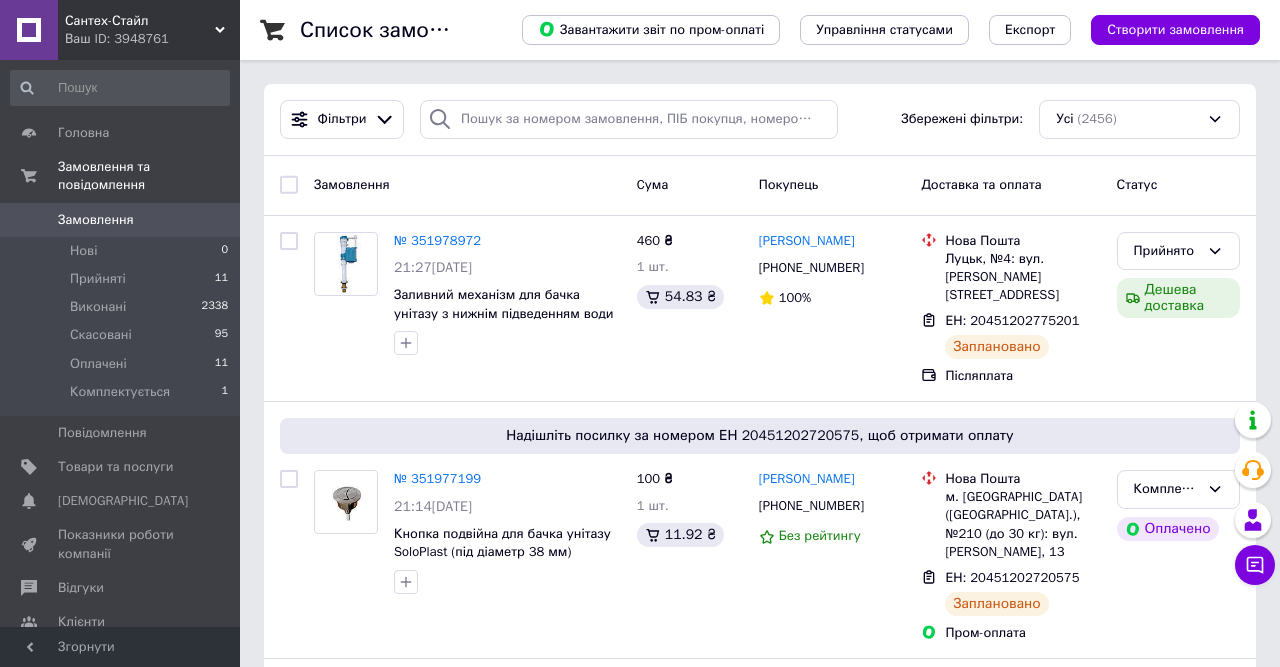 scroll, scrollTop: 0, scrollLeft: 0, axis: both 